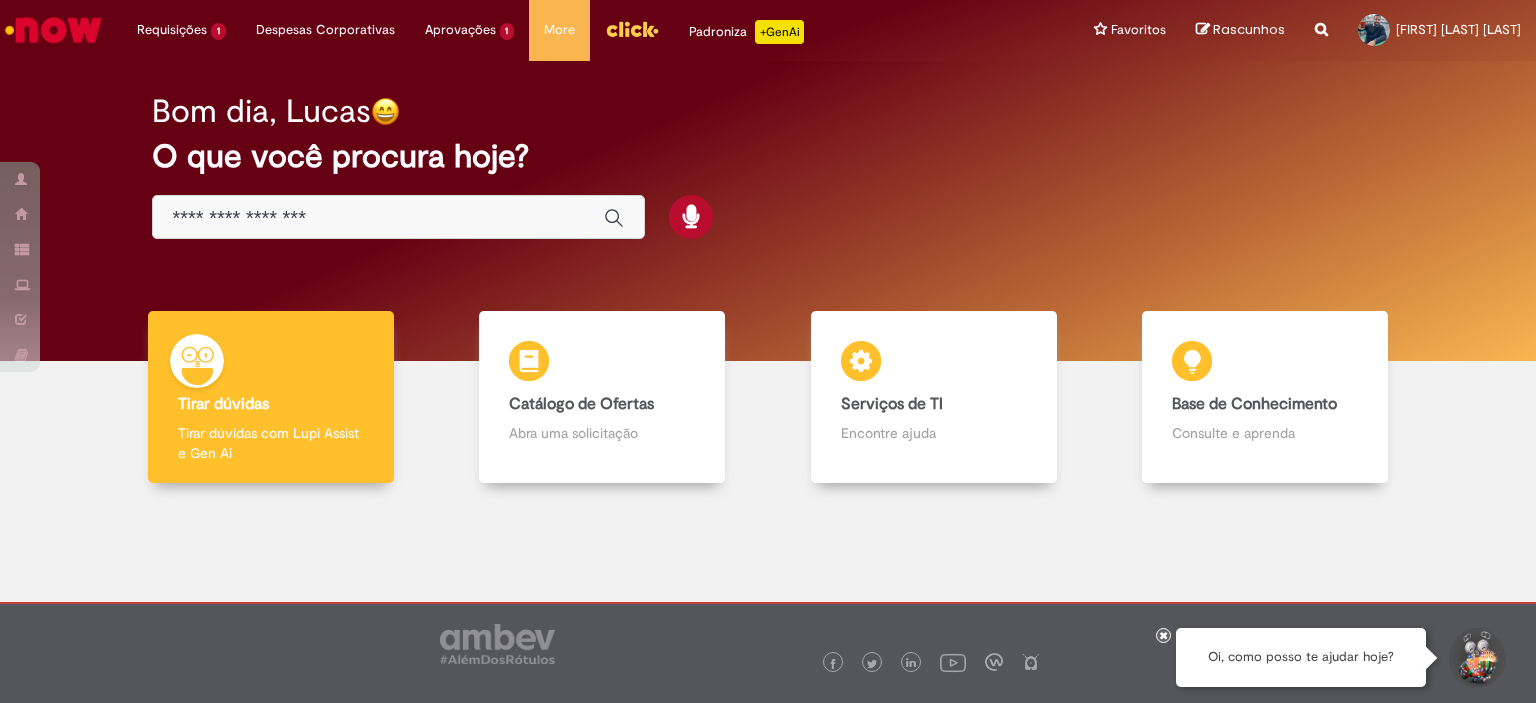 scroll, scrollTop: 0, scrollLeft: 0, axis: both 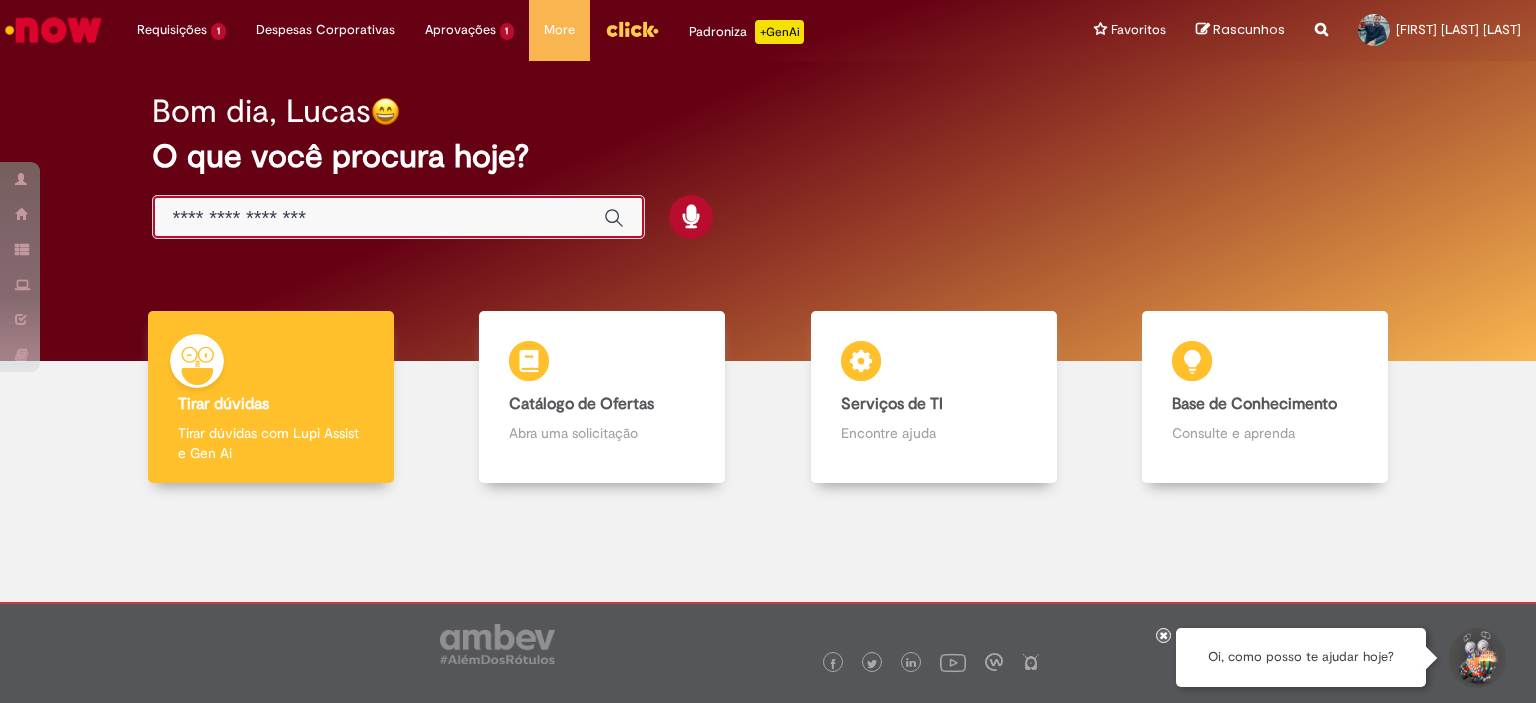 click at bounding box center [378, 218] 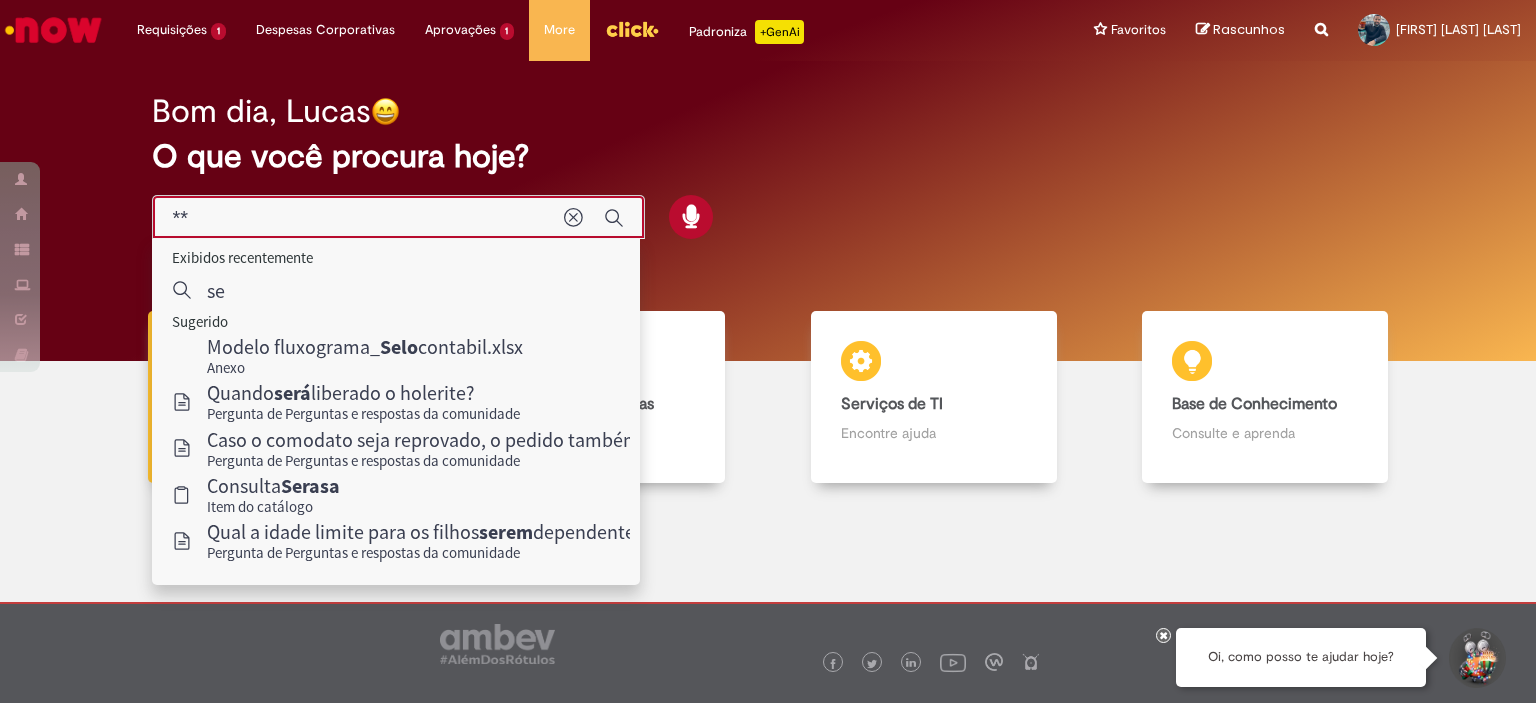 type on "*" 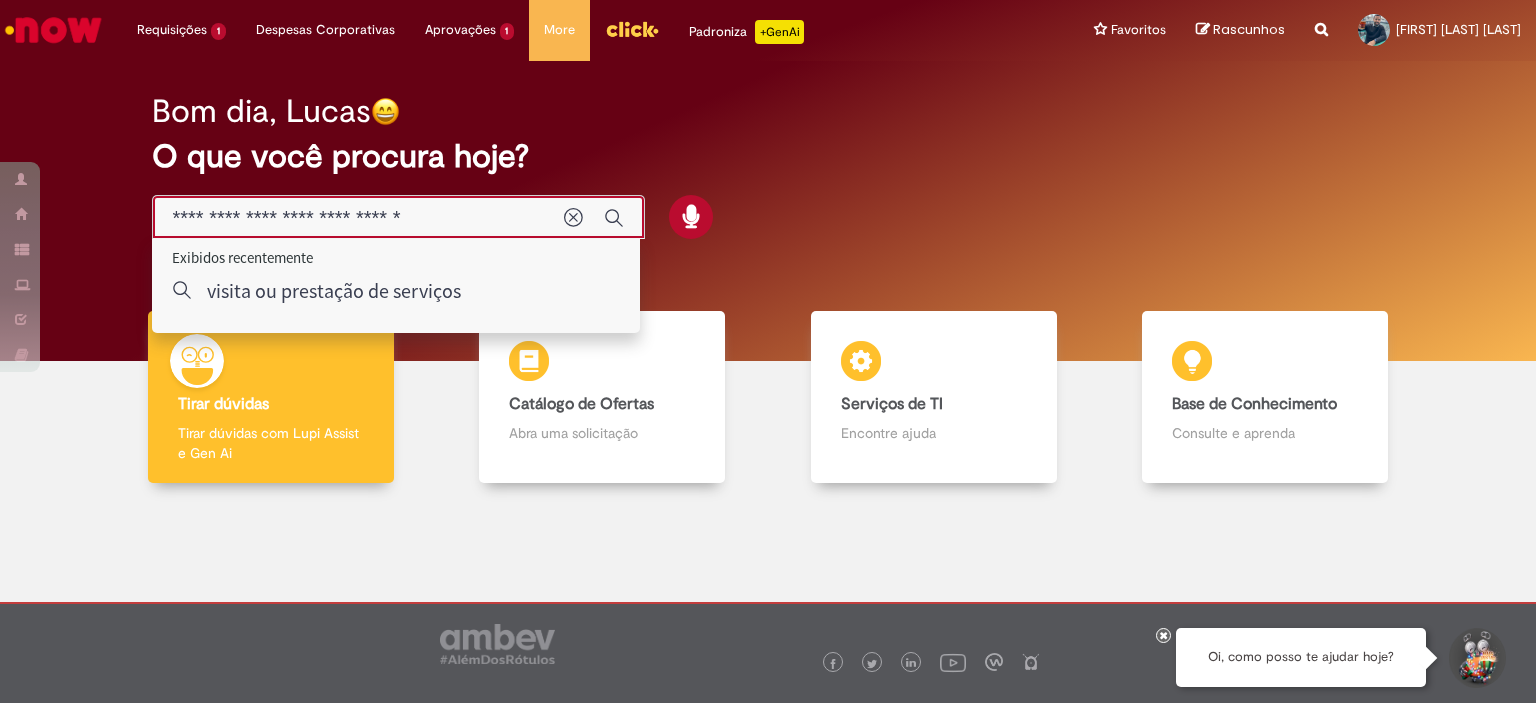 type on "**********" 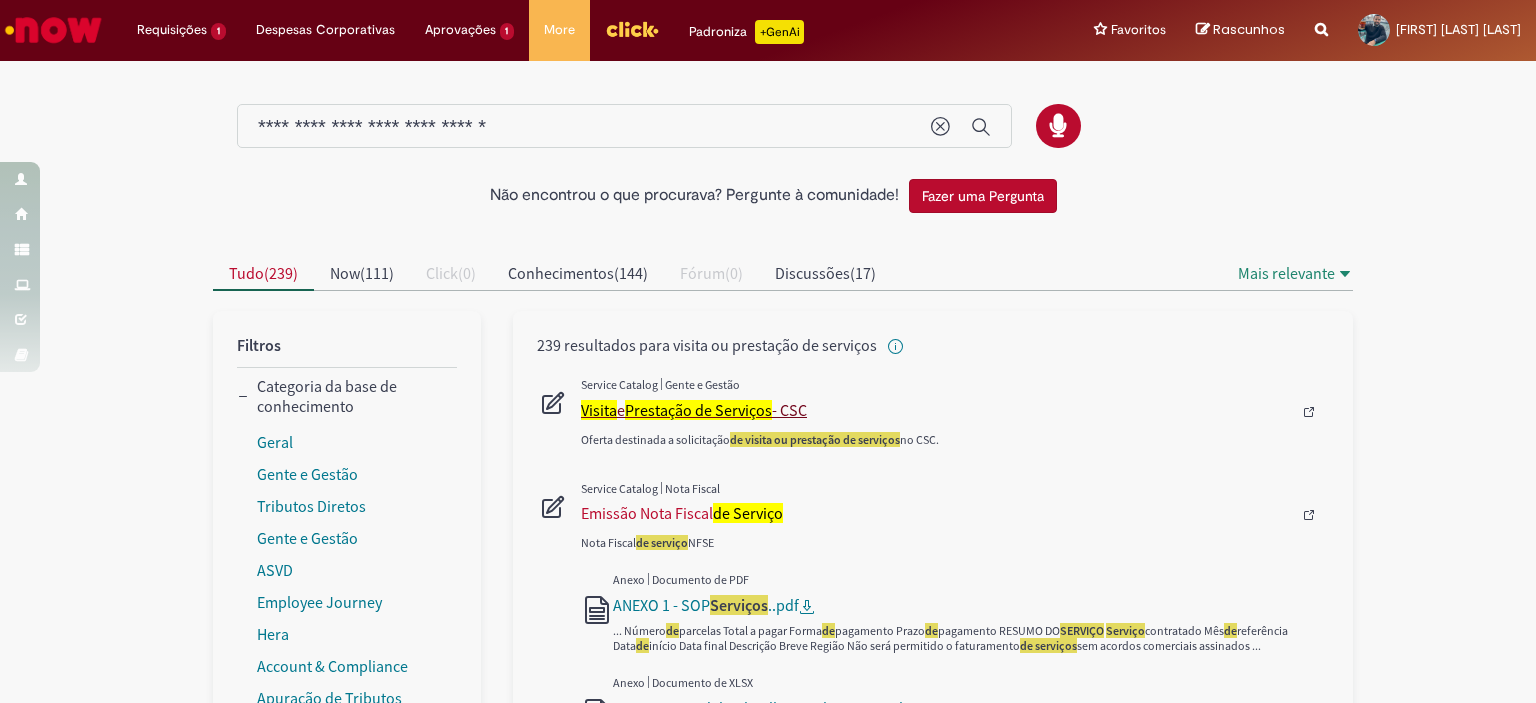 click on "Prestação de Serviços" at bounding box center (698, 410) 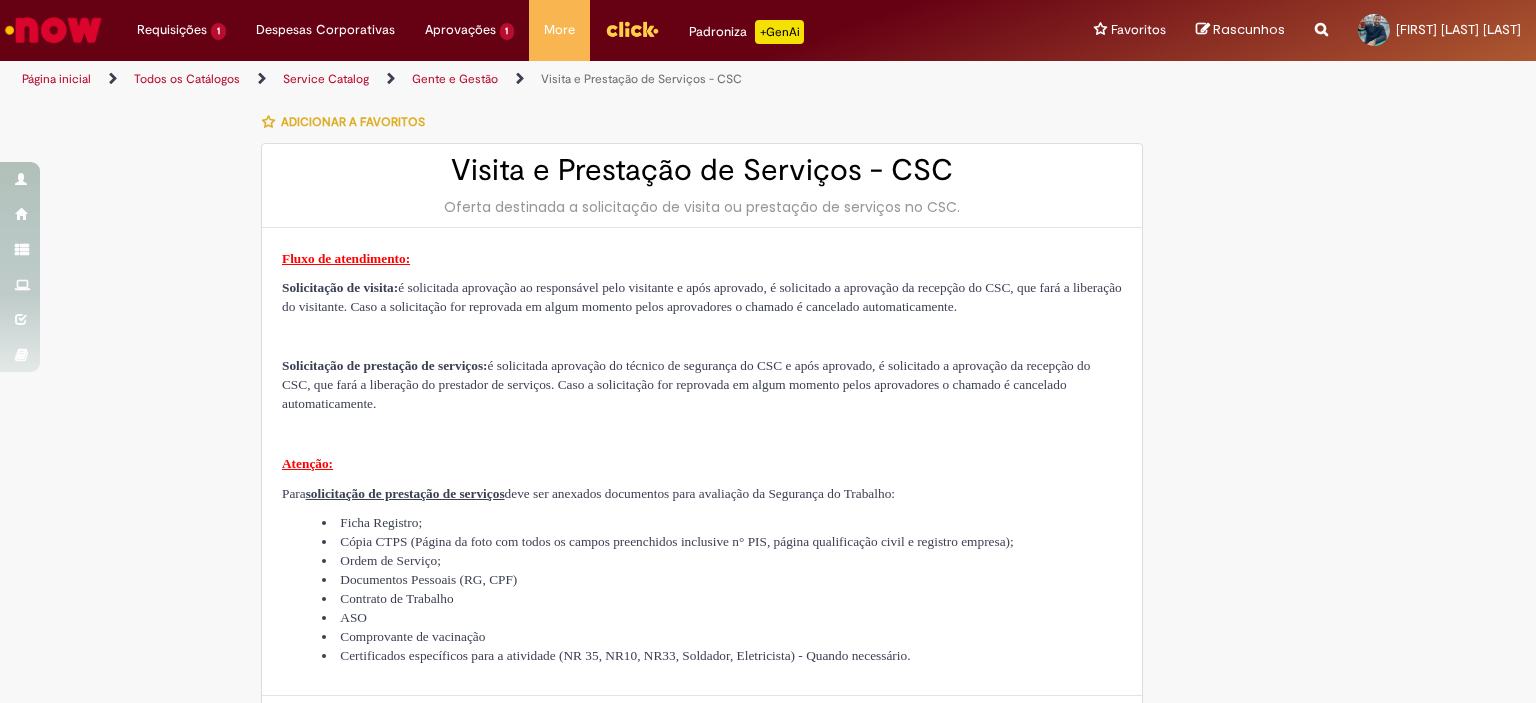 type on "********" 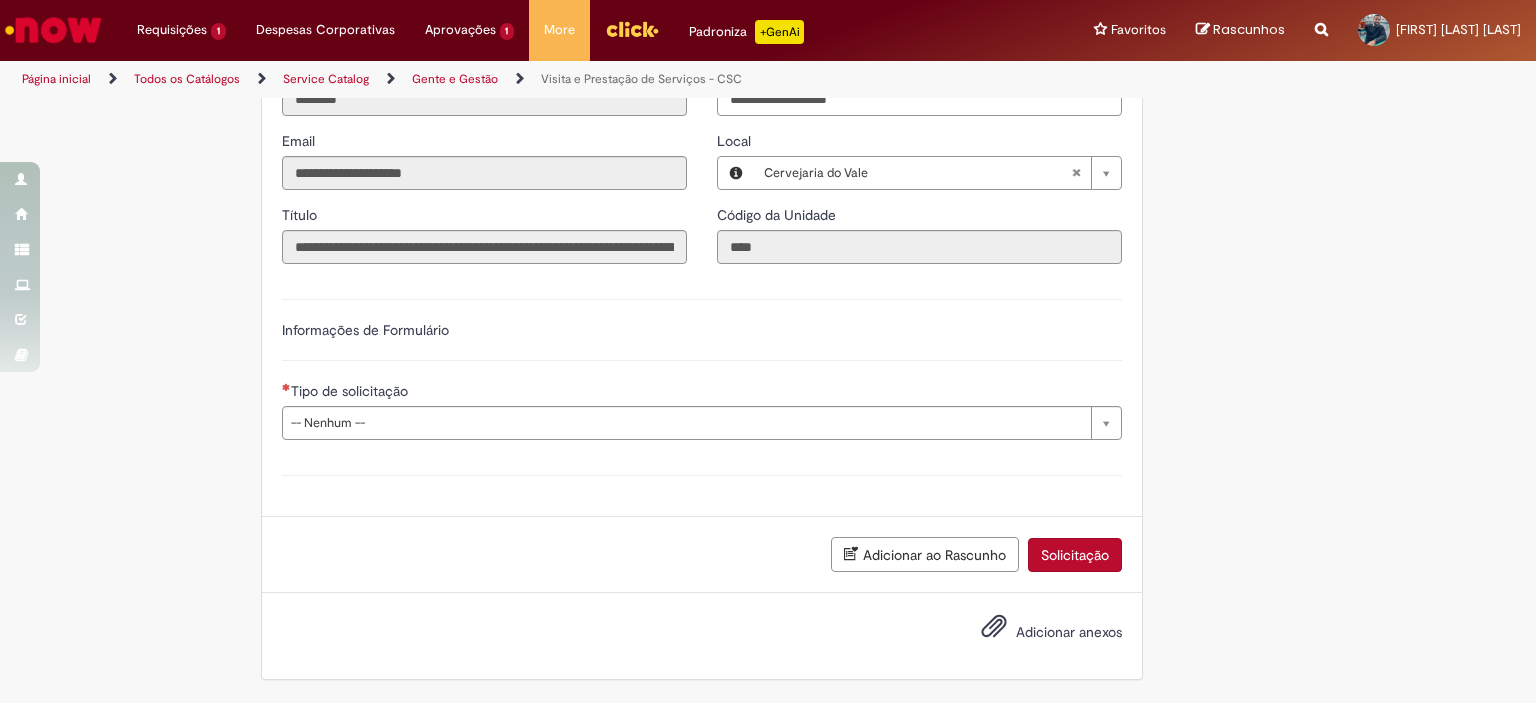 scroll, scrollTop: 779, scrollLeft: 0, axis: vertical 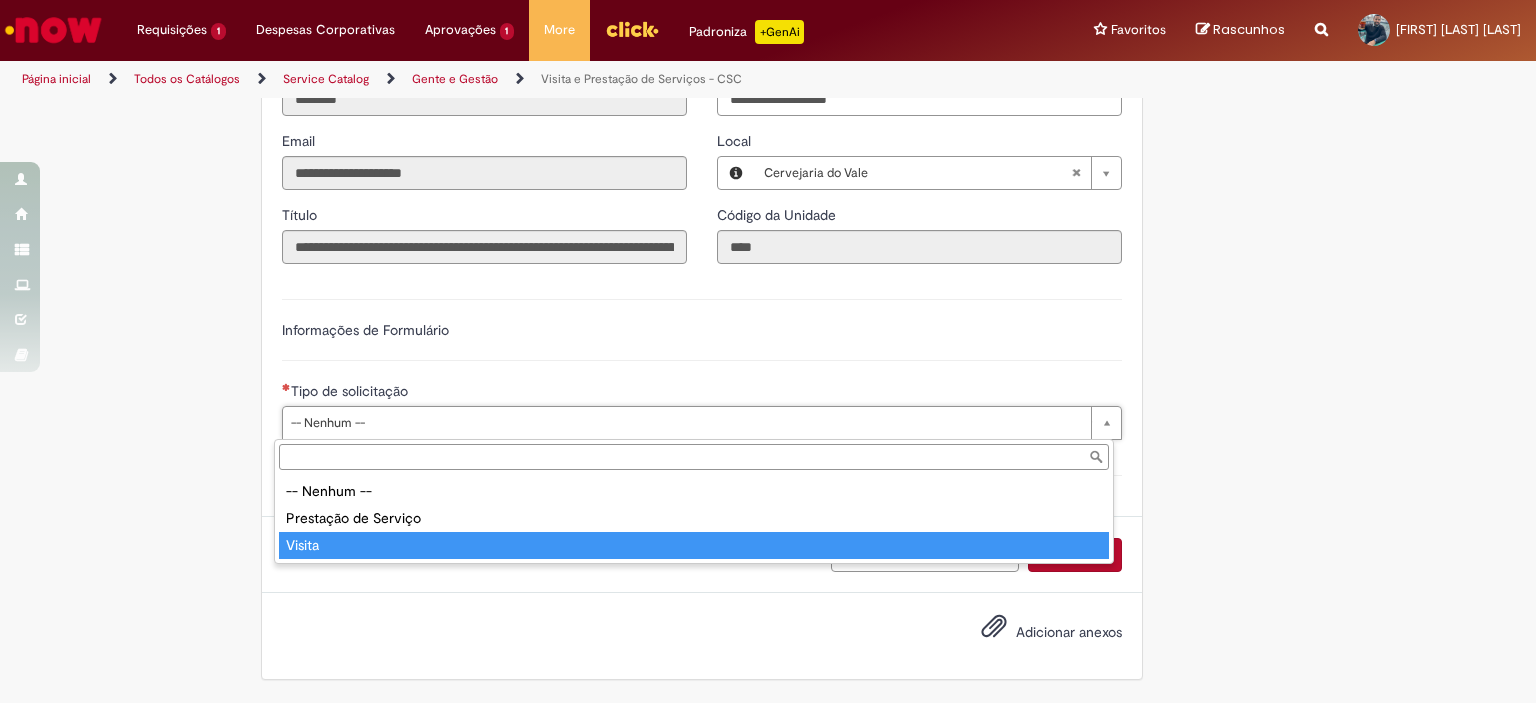 type on "******" 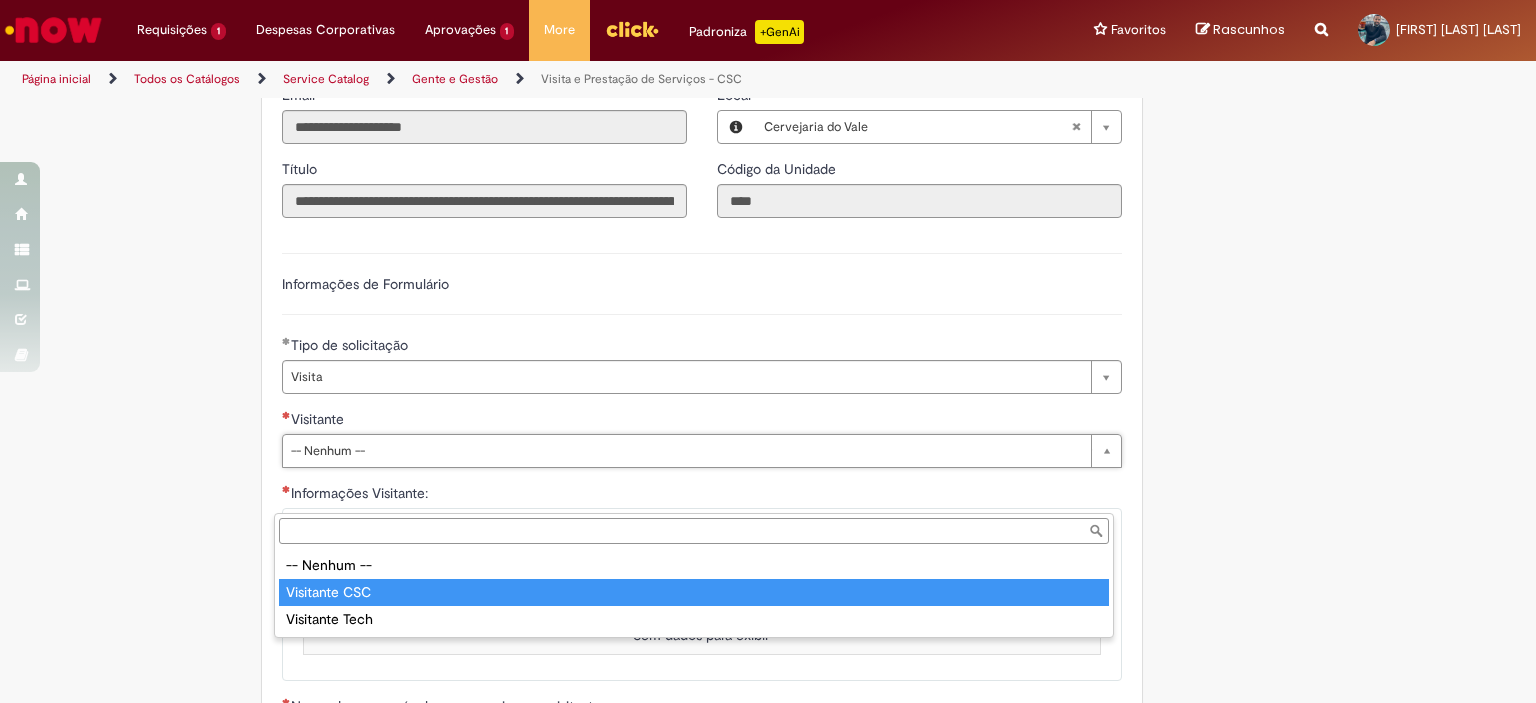 type on "**********" 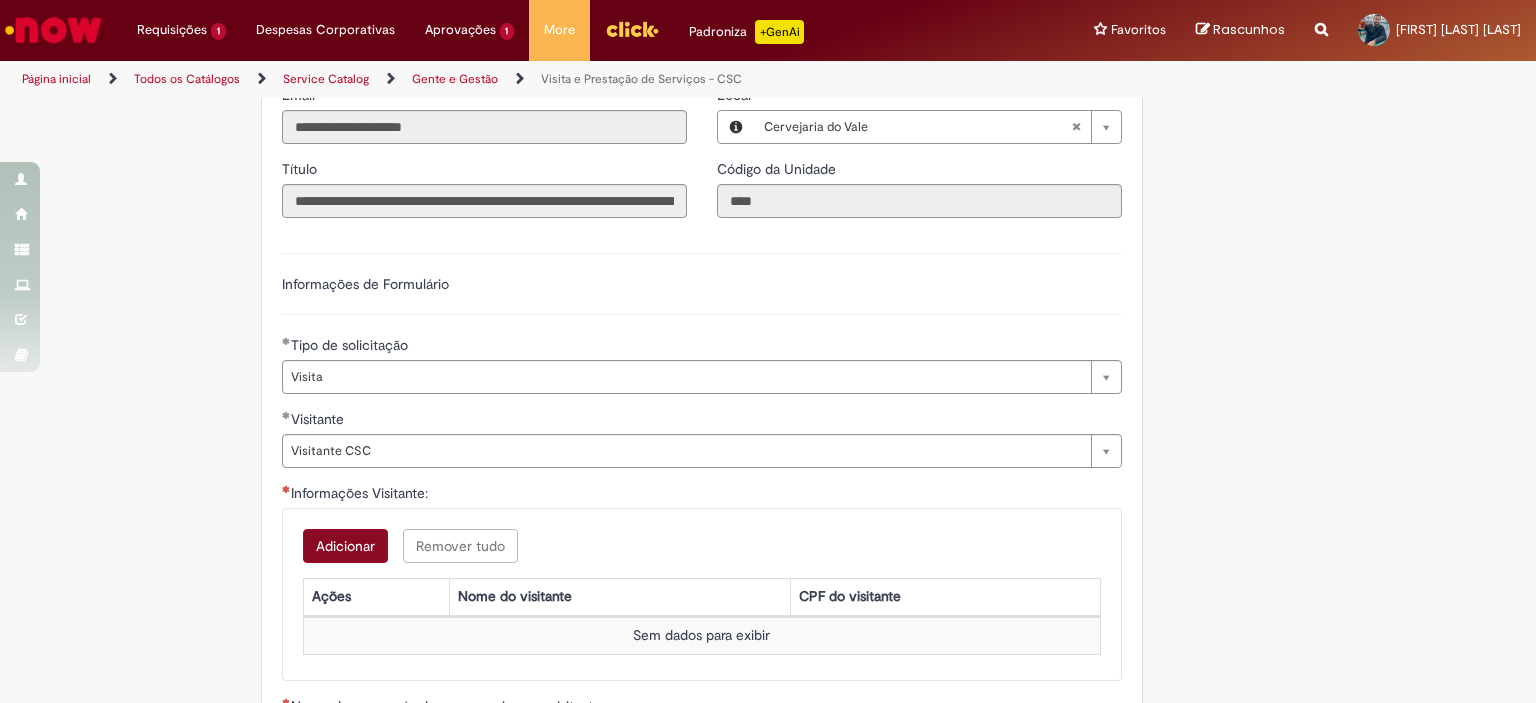 drag, startPoint x: 280, startPoint y: 589, endPoint x: 324, endPoint y: 595, distance: 44.407207 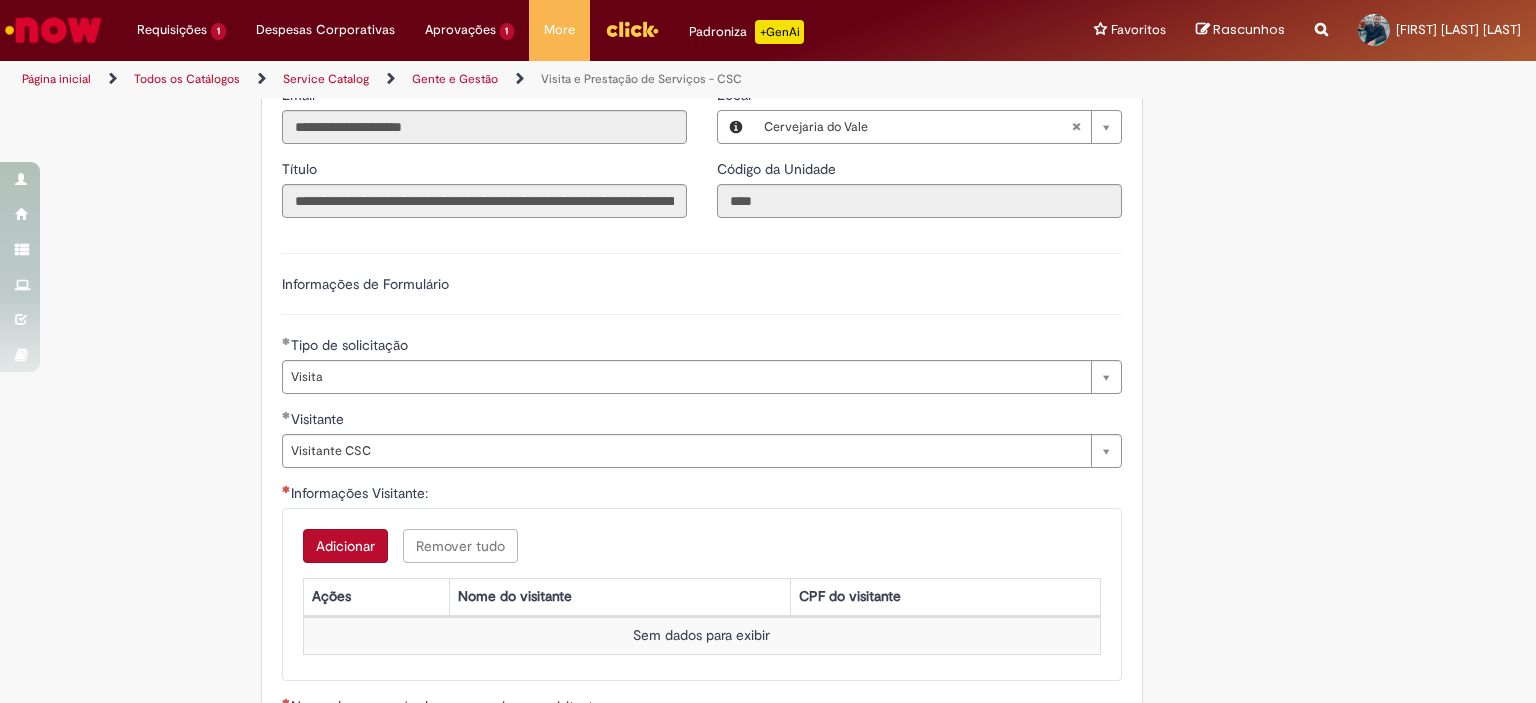 click on "Adicionar" at bounding box center (345, 546) 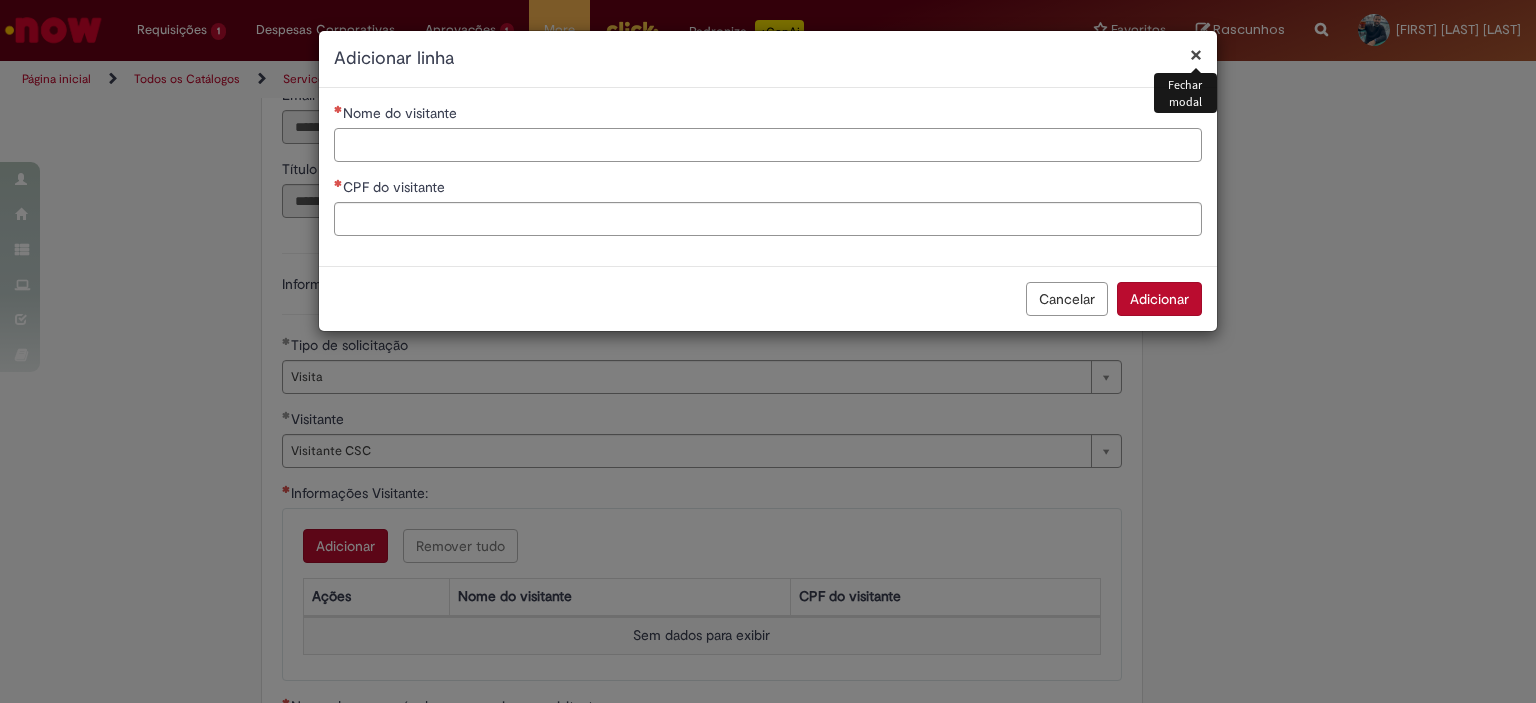 click on "Nome do visitante" at bounding box center (768, 145) 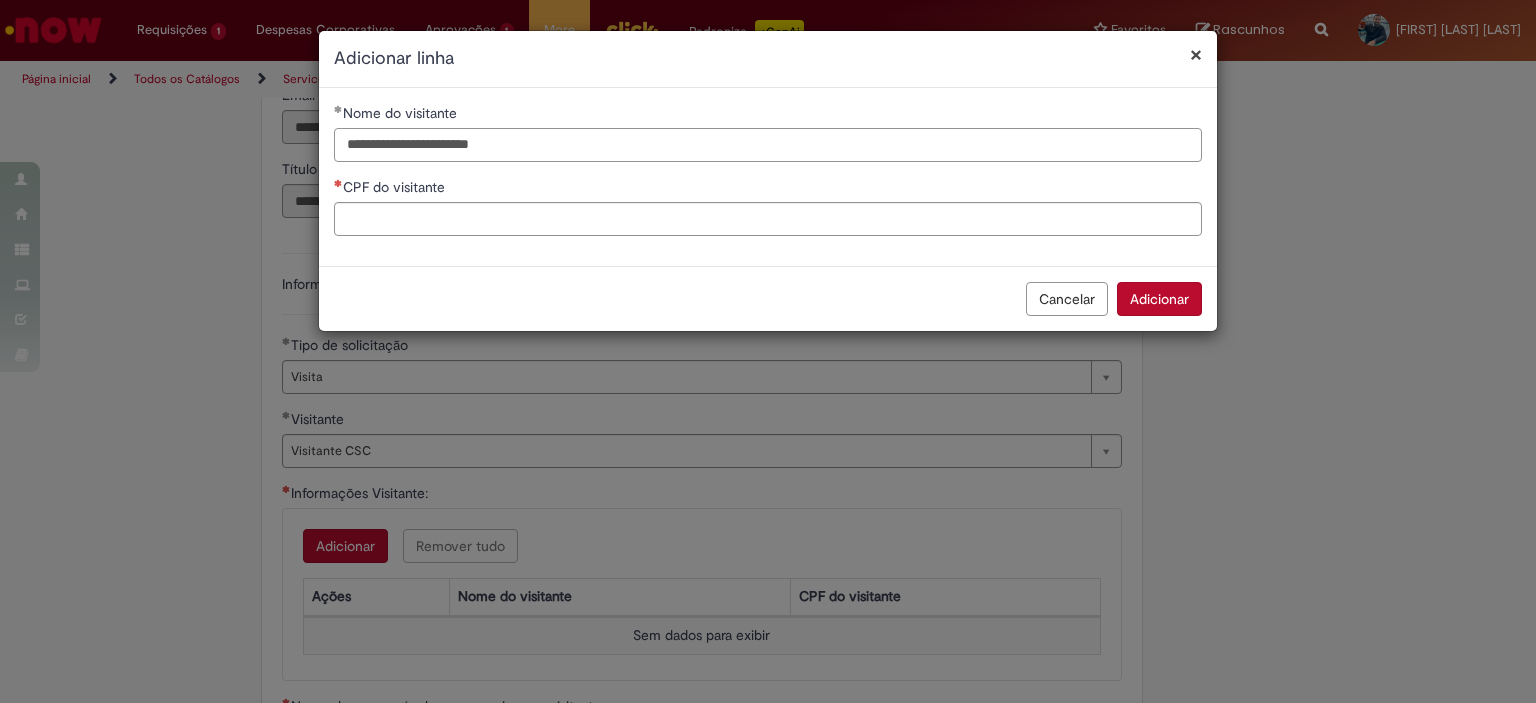 type on "**********" 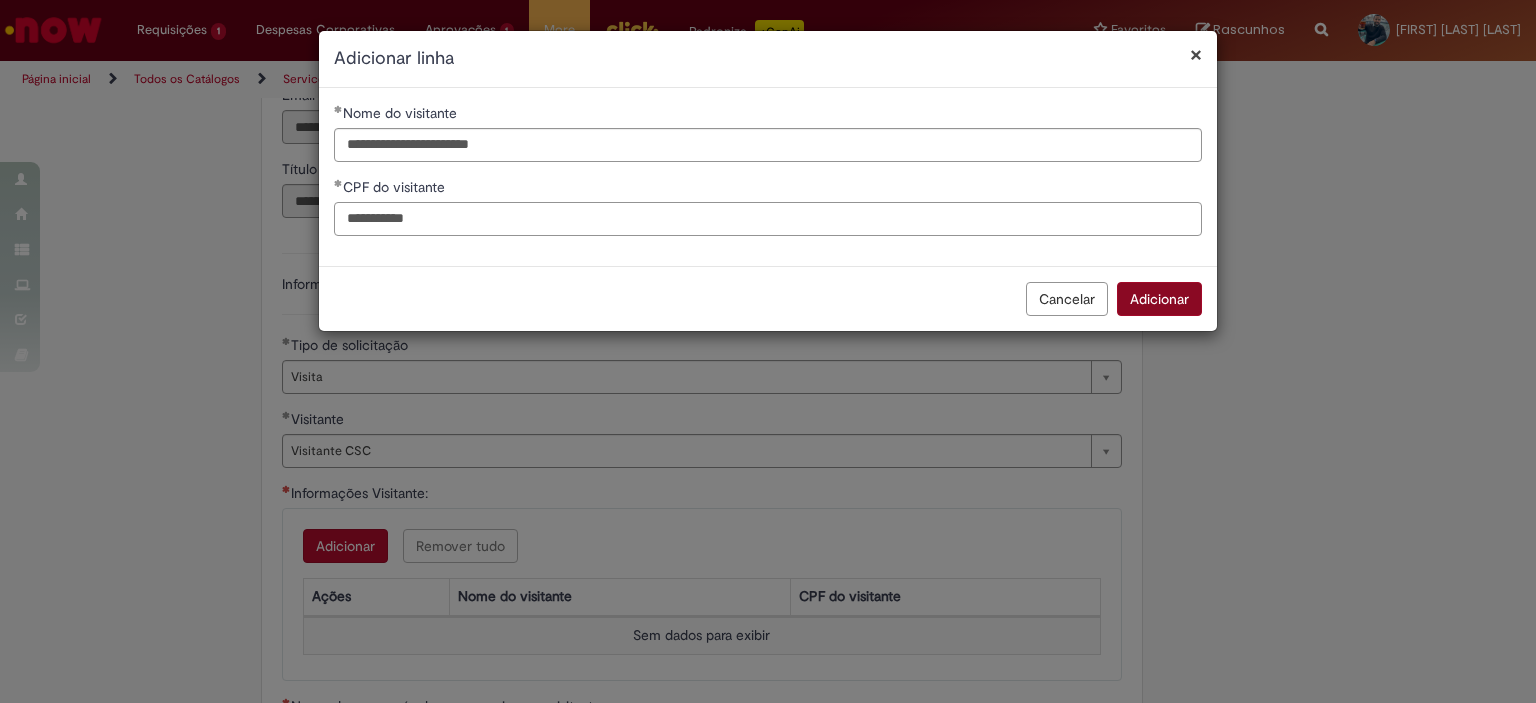type on "**********" 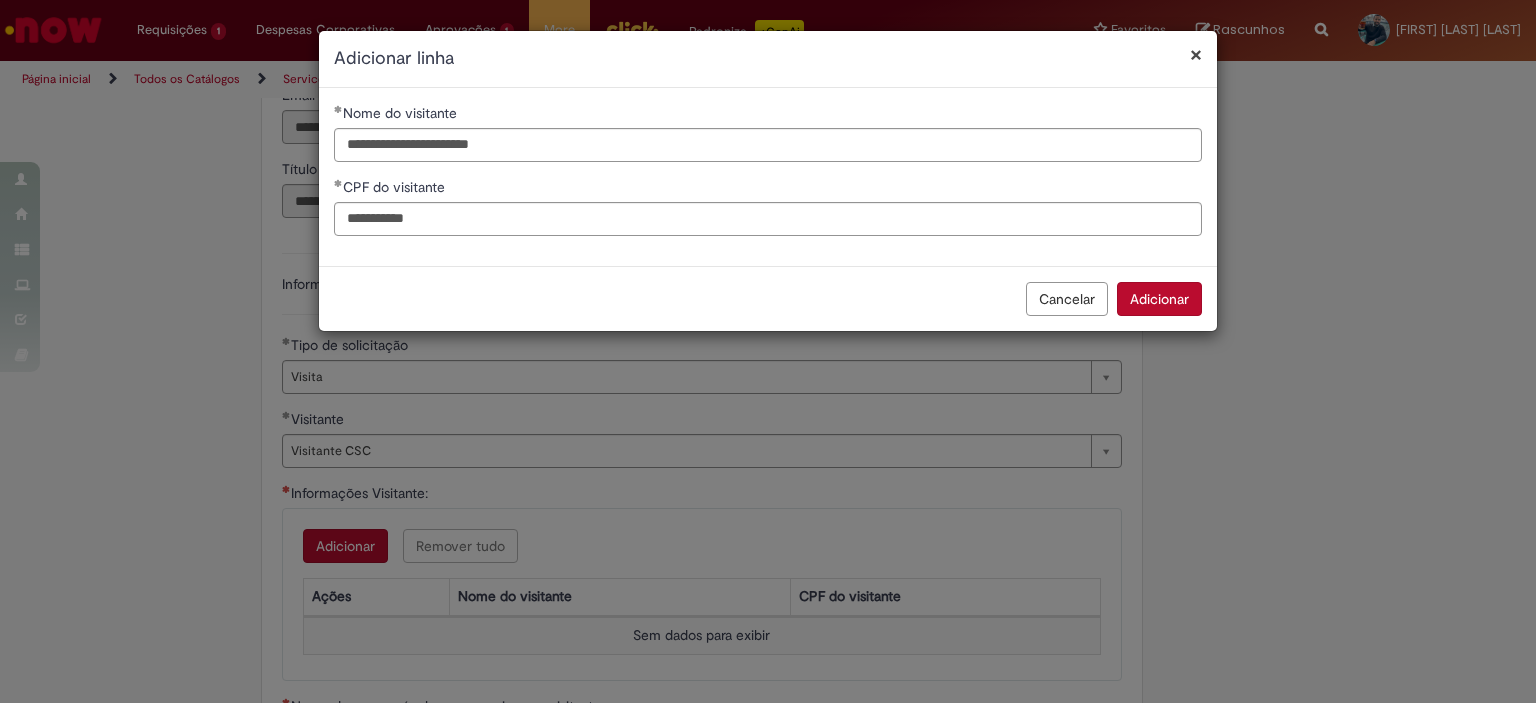 click on "Adicionar" at bounding box center [1159, 299] 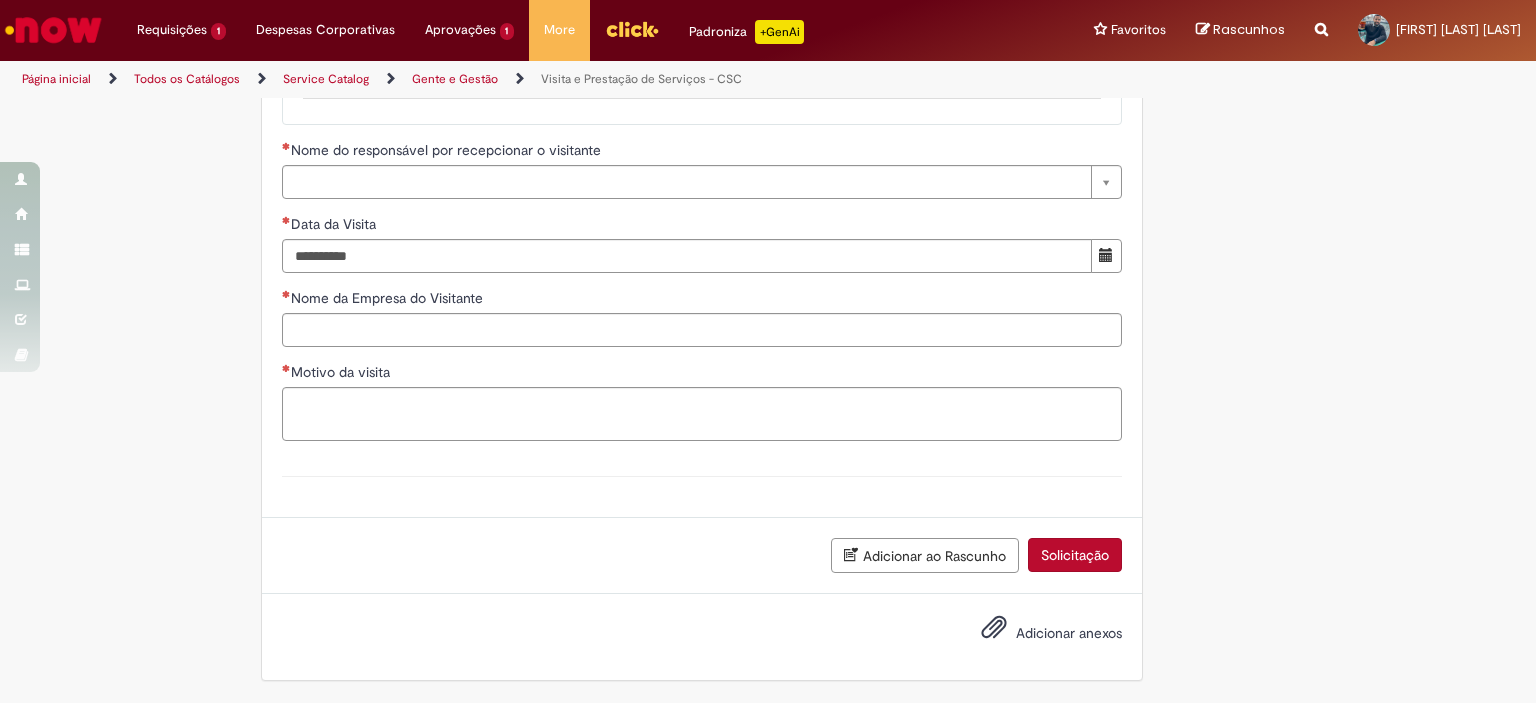 scroll, scrollTop: 1384, scrollLeft: 0, axis: vertical 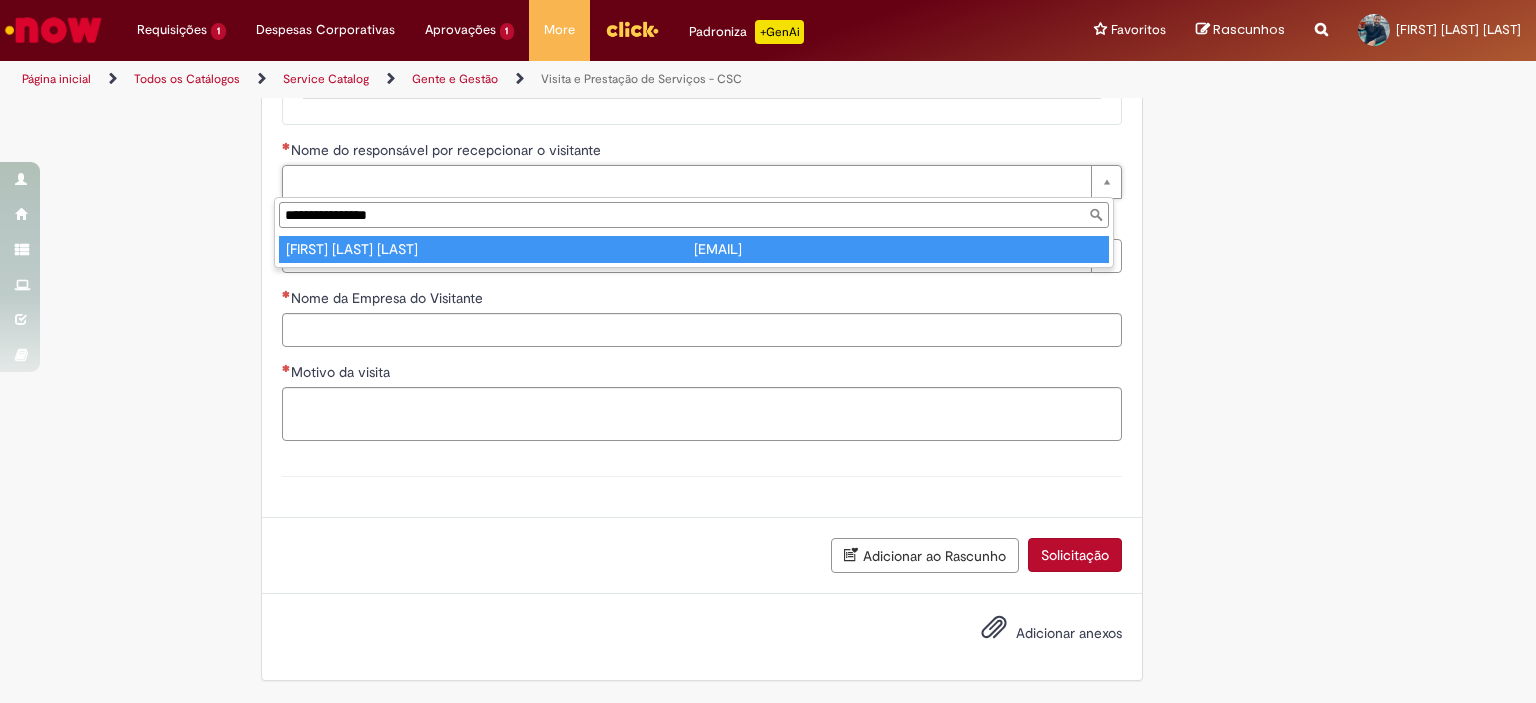 type on "**********" 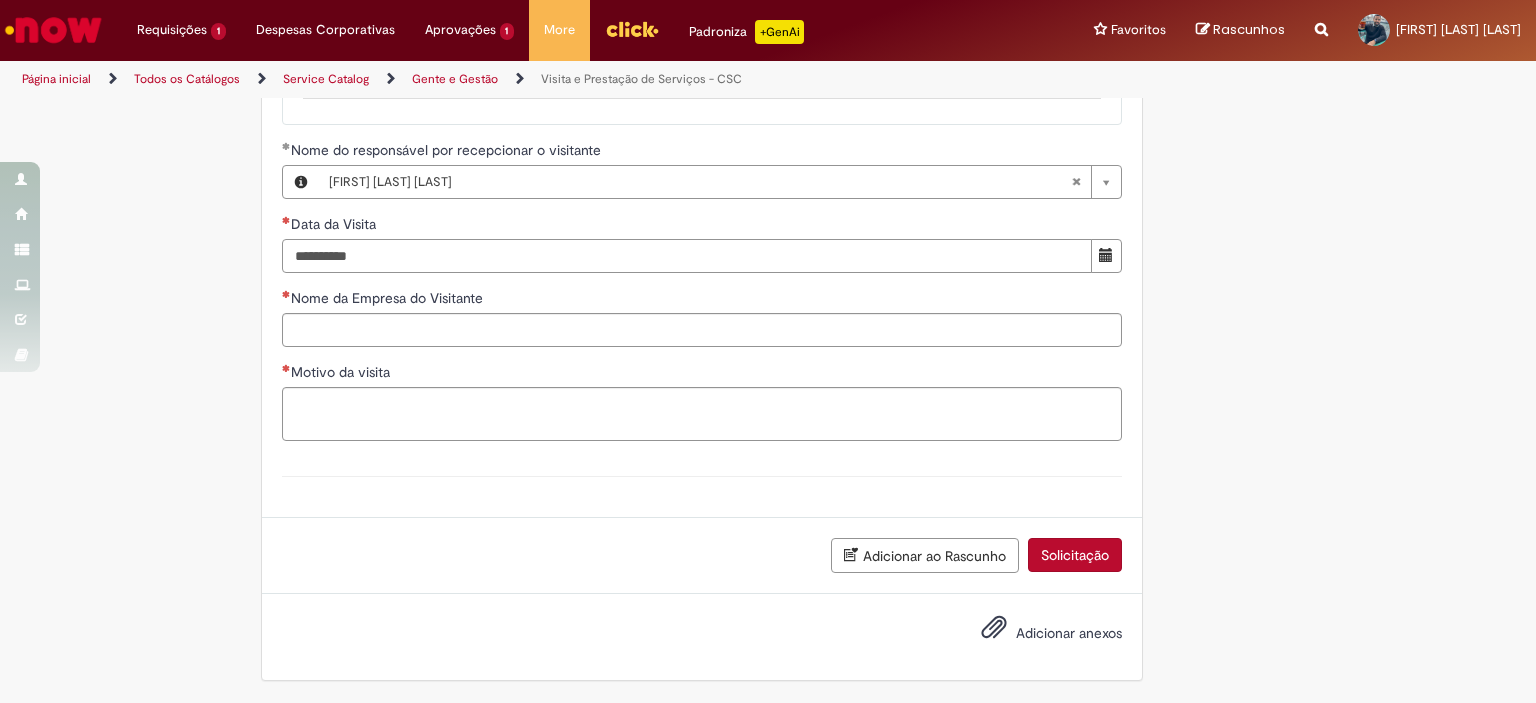 click on "Data da Visita" at bounding box center (687, 256) 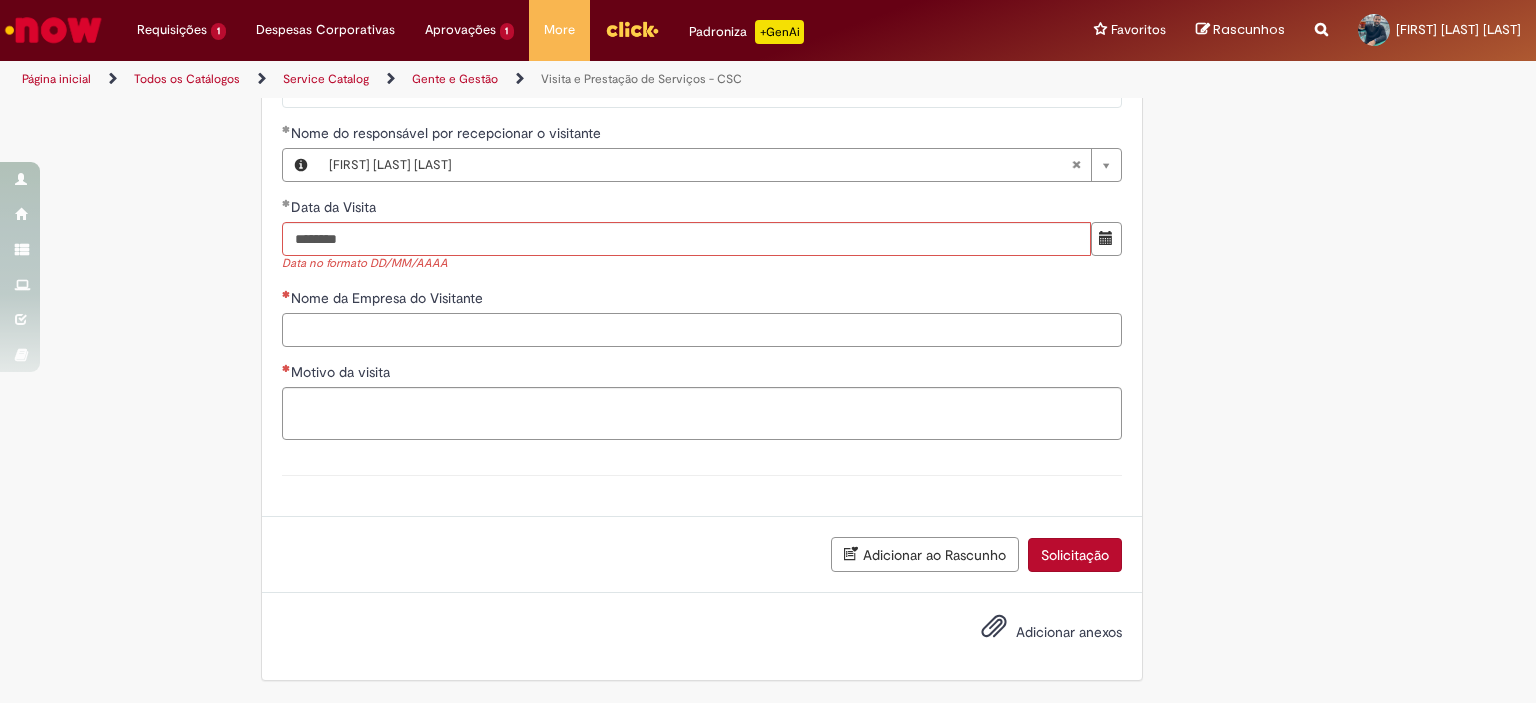 click on "Nome da Empresa do Visitante" at bounding box center [702, 330] 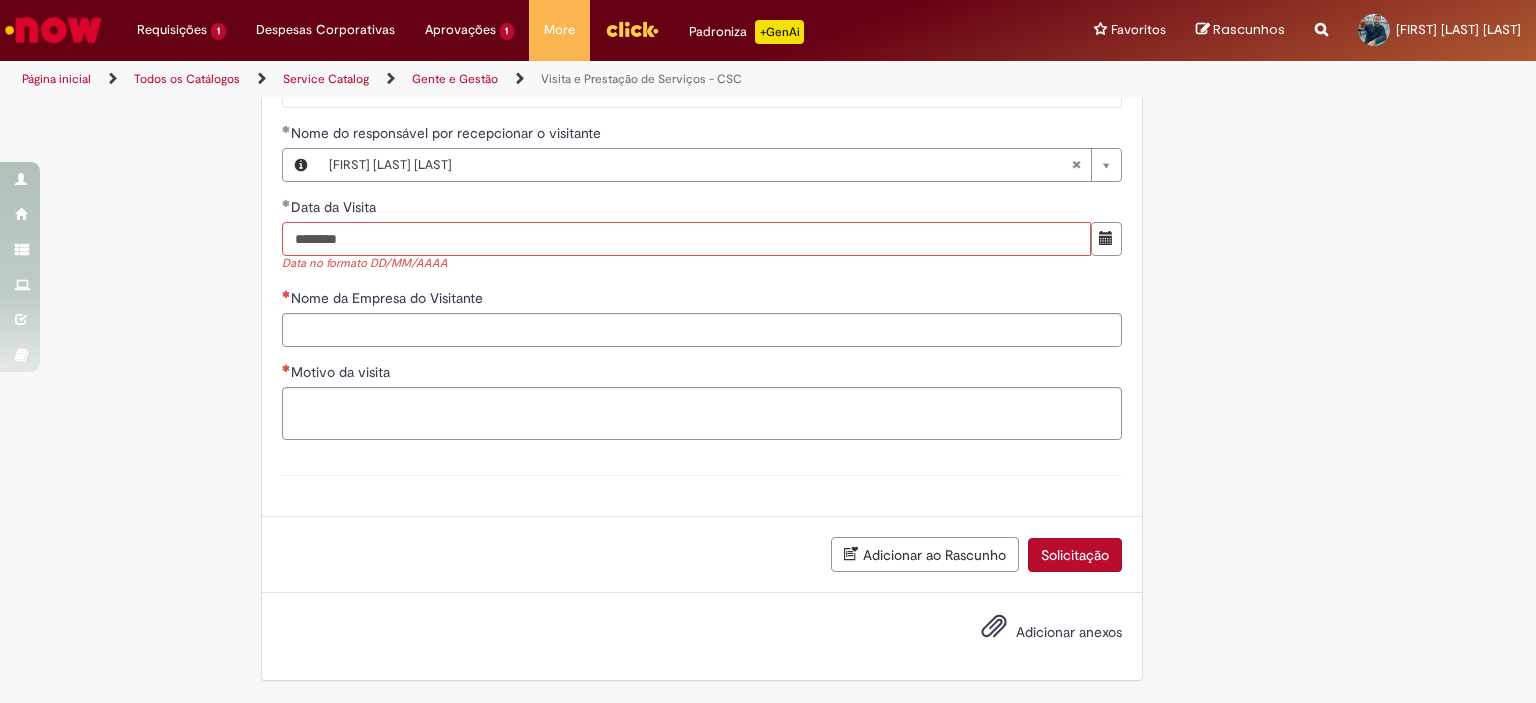 click on "********" at bounding box center [686, 239] 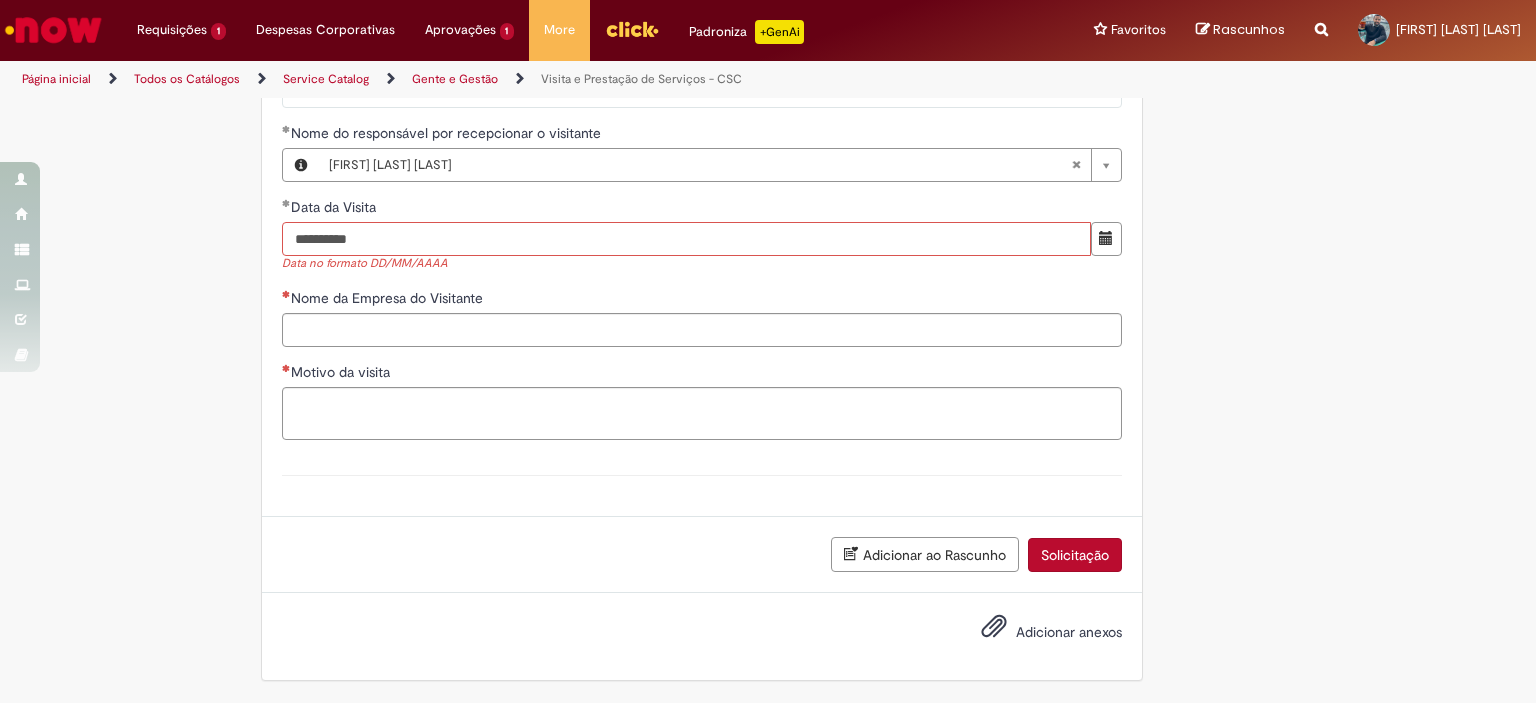 type on "**********" 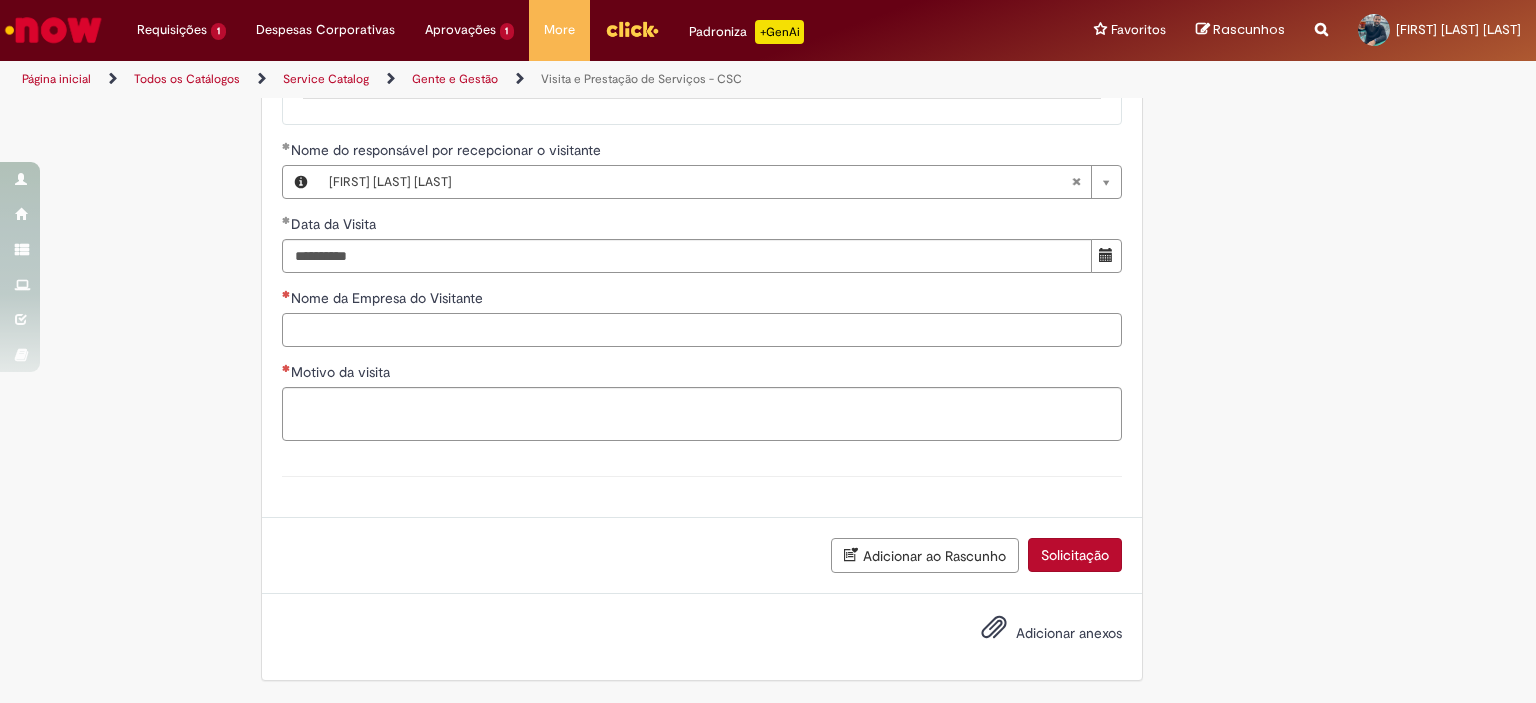 click on "Nome da Empresa do Visitante" at bounding box center (702, 330) 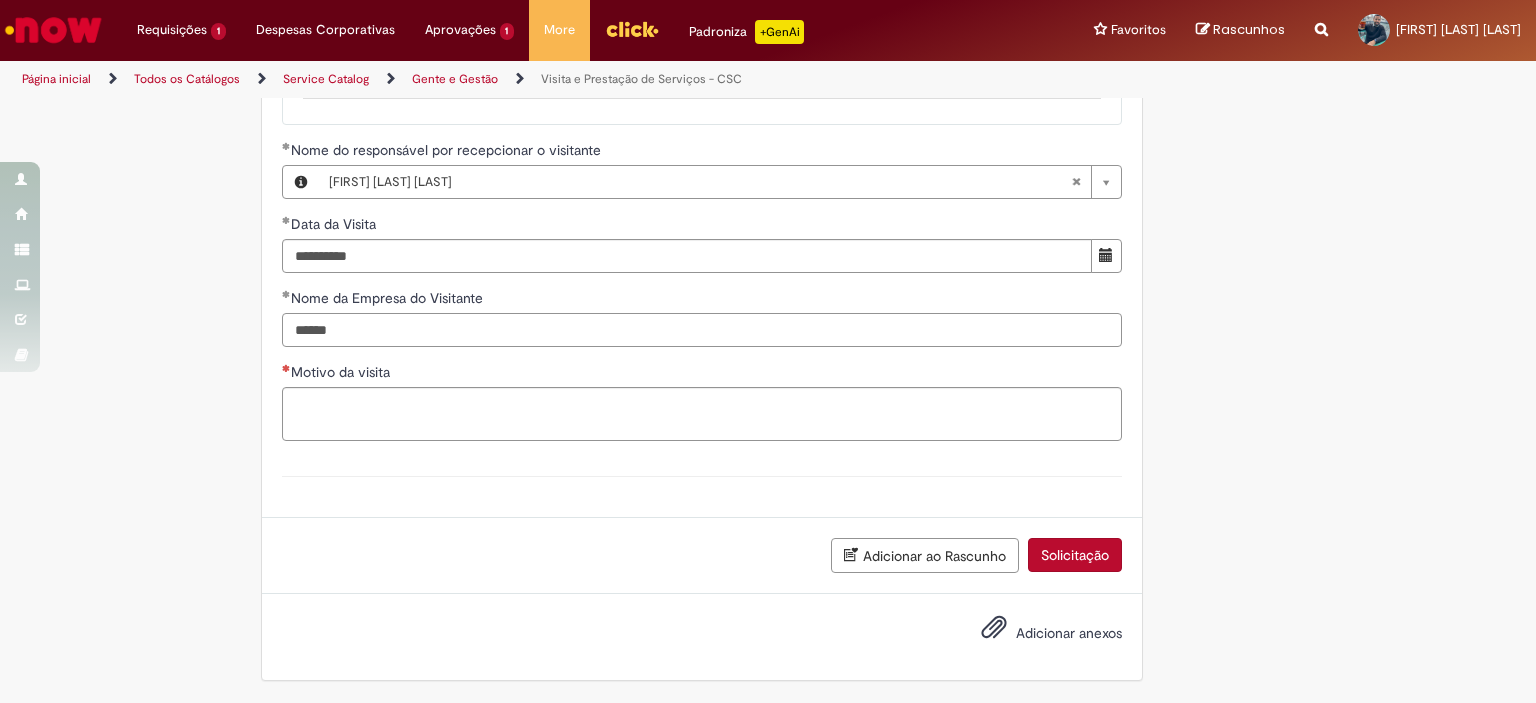 type on "******" 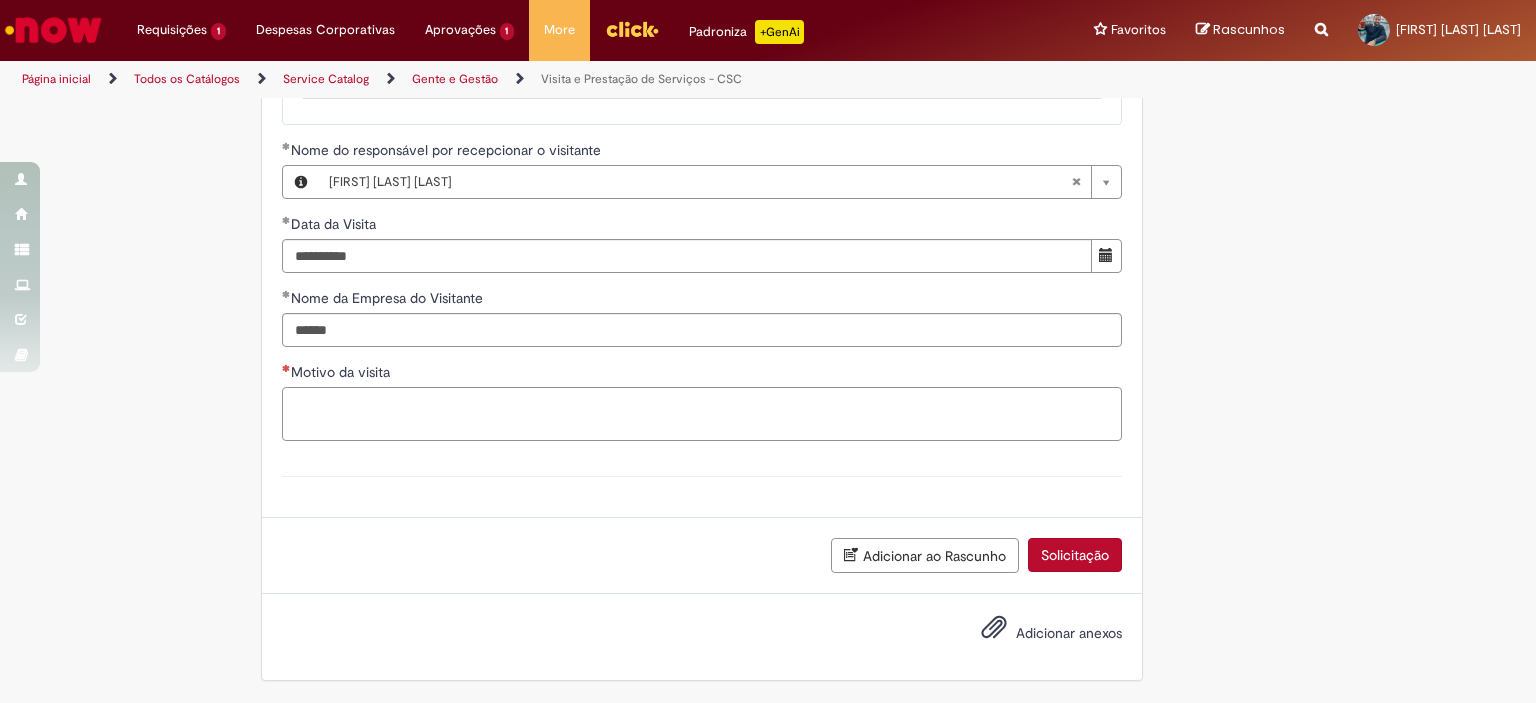 click on "Motivo da visita" at bounding box center [702, 414] 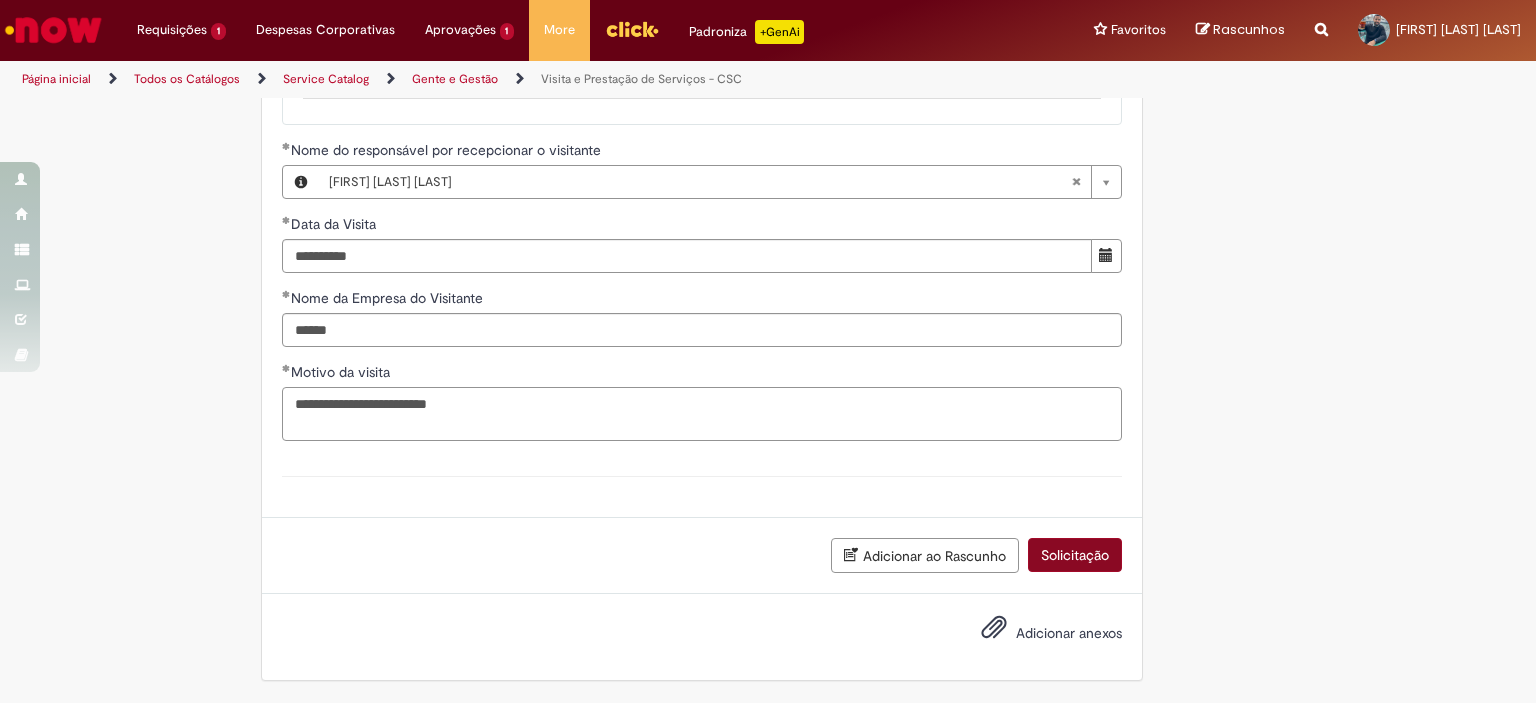type on "**********" 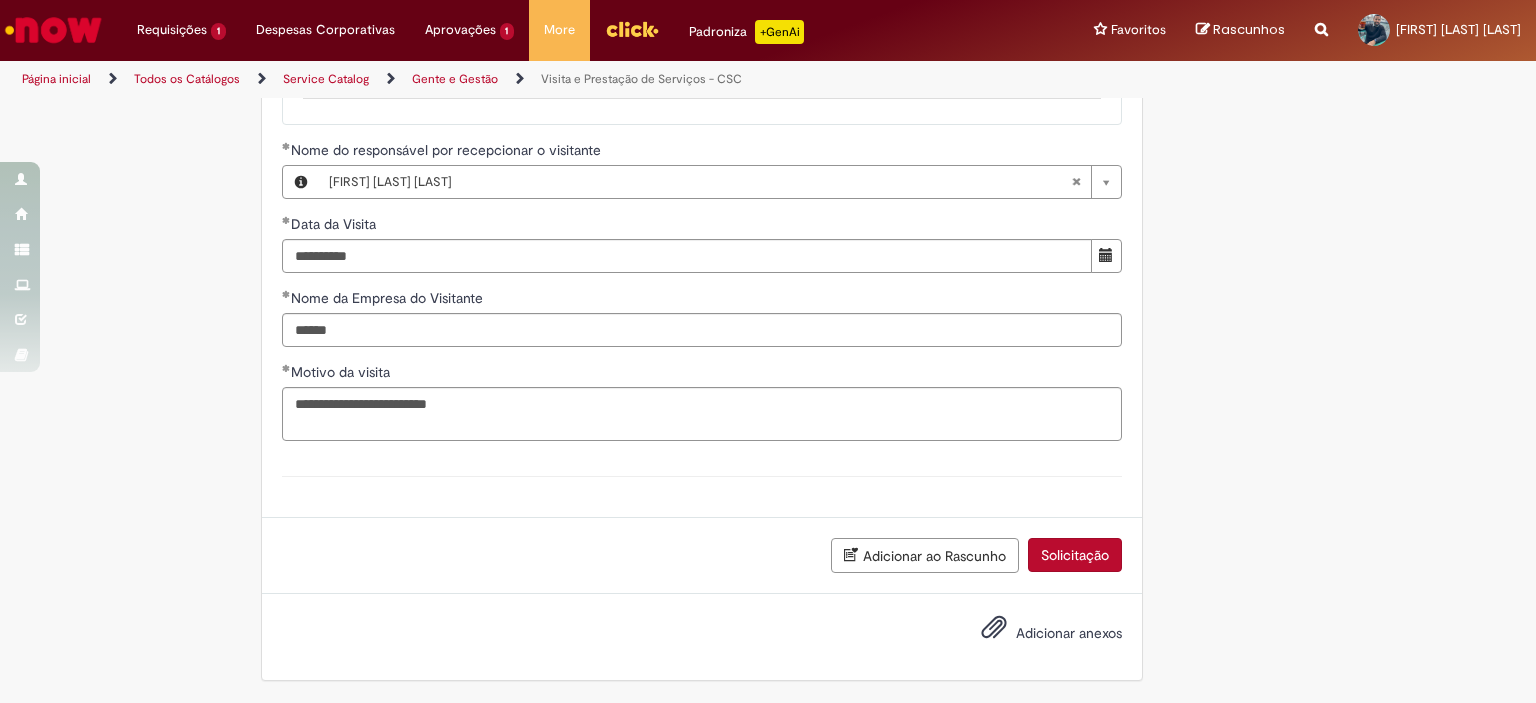 click on "Solicitação" at bounding box center (1075, 555) 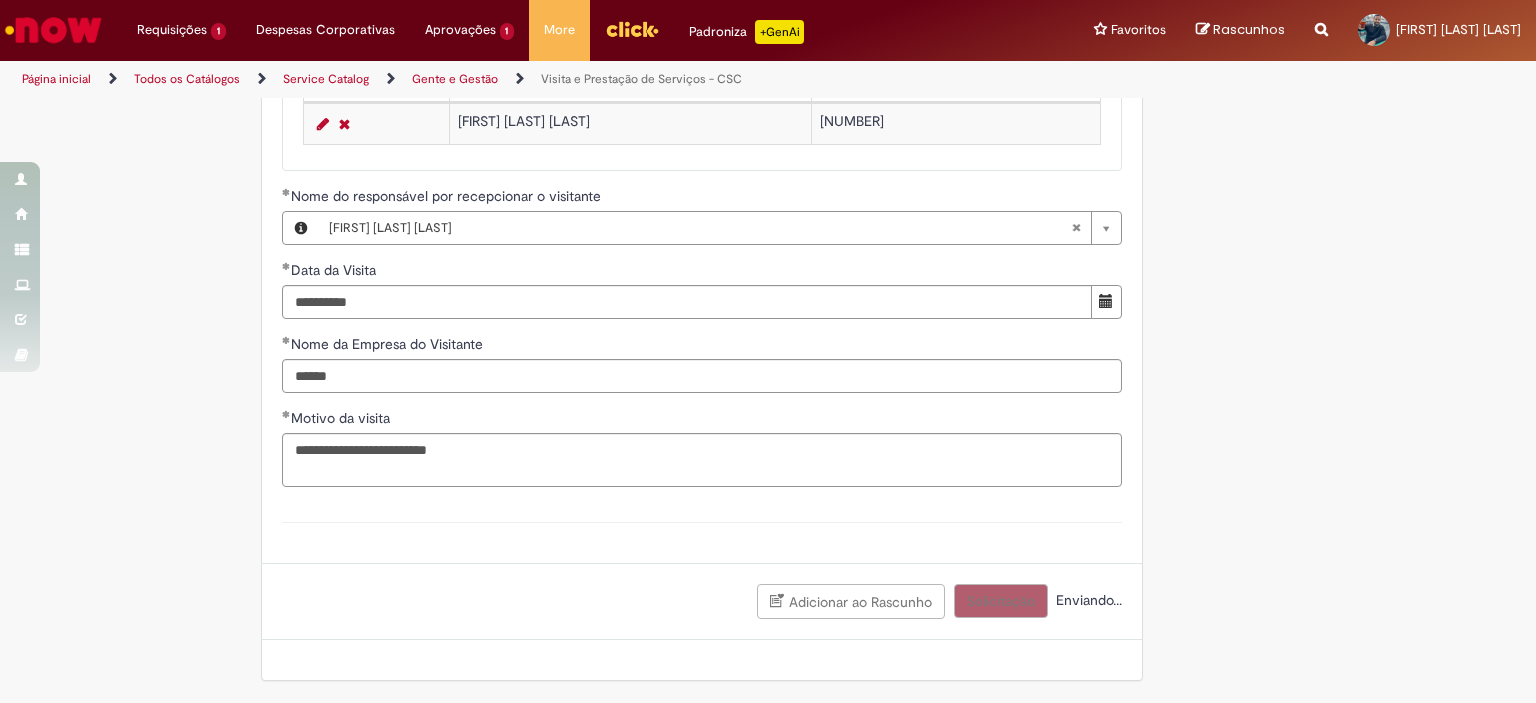 scroll, scrollTop: 1339, scrollLeft: 0, axis: vertical 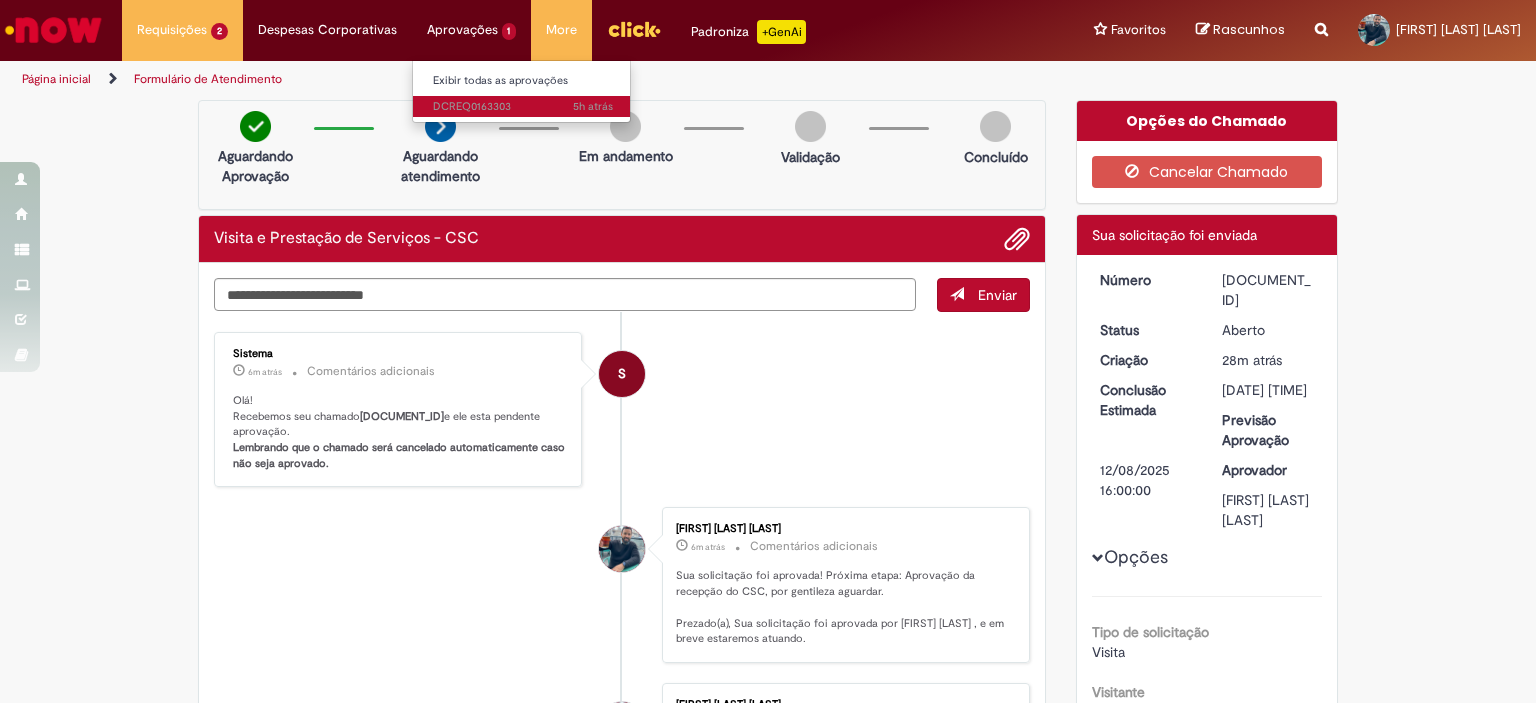 click on "5h atrás 5 horas atrás  DCREQ0163303" at bounding box center [523, 107] 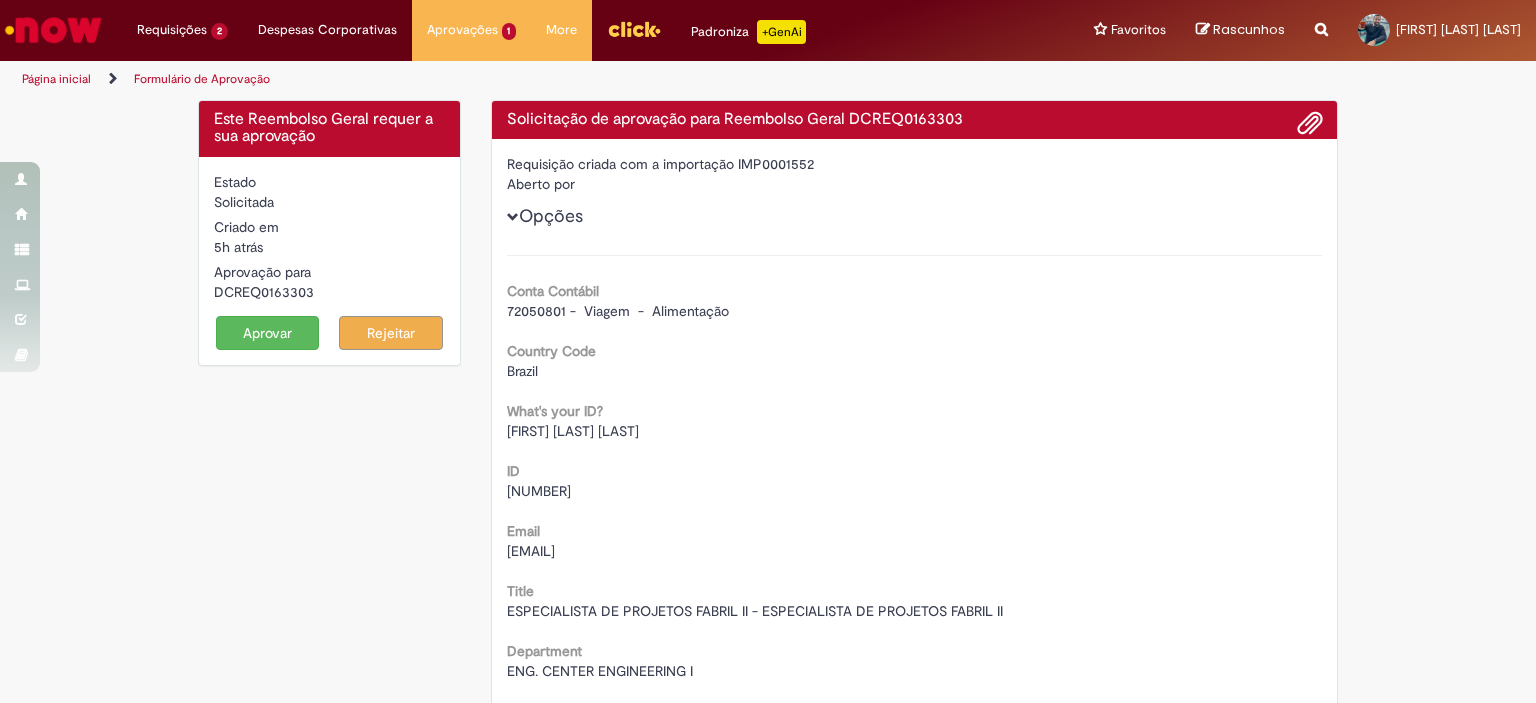 click on "Conta Contábil
72050801 -  Viagem  -  Alimentação
Country Code
Brazil
What's your ID?
[FIRST] [LAST] [LAST]
ID
99814144
Email
[EMAIL]
Title
ESPECIALISTA DE PROJETOS FABRIL II - ESPECIALISTA DE PROJETOS FABRIL II
Department
ENG. CENTER ENGINEERING I
Phone Number
+55 ([PHONE]) [PHONE]-[PHONE]
Location
Cervejaria do Vale
Unit Code
FAC / CORE / Contry
Tipo (PEP ou Centro de Custo)
Centro de Custo
Centro de Custo
CENG Especislitas Pr - BRTAUZBS17
Valor Total das Despesas
448,14" at bounding box center (915, 648) 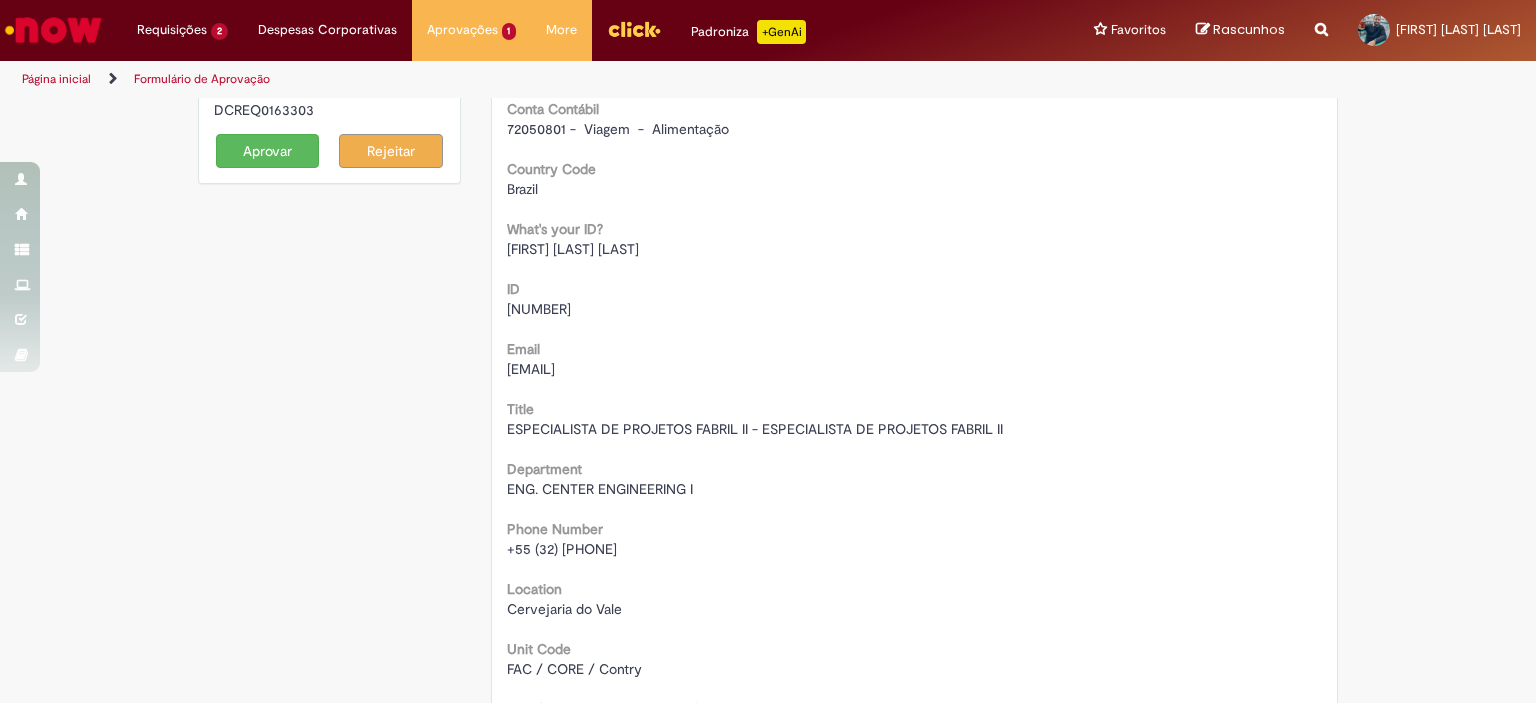 scroll, scrollTop: 0, scrollLeft: 0, axis: both 